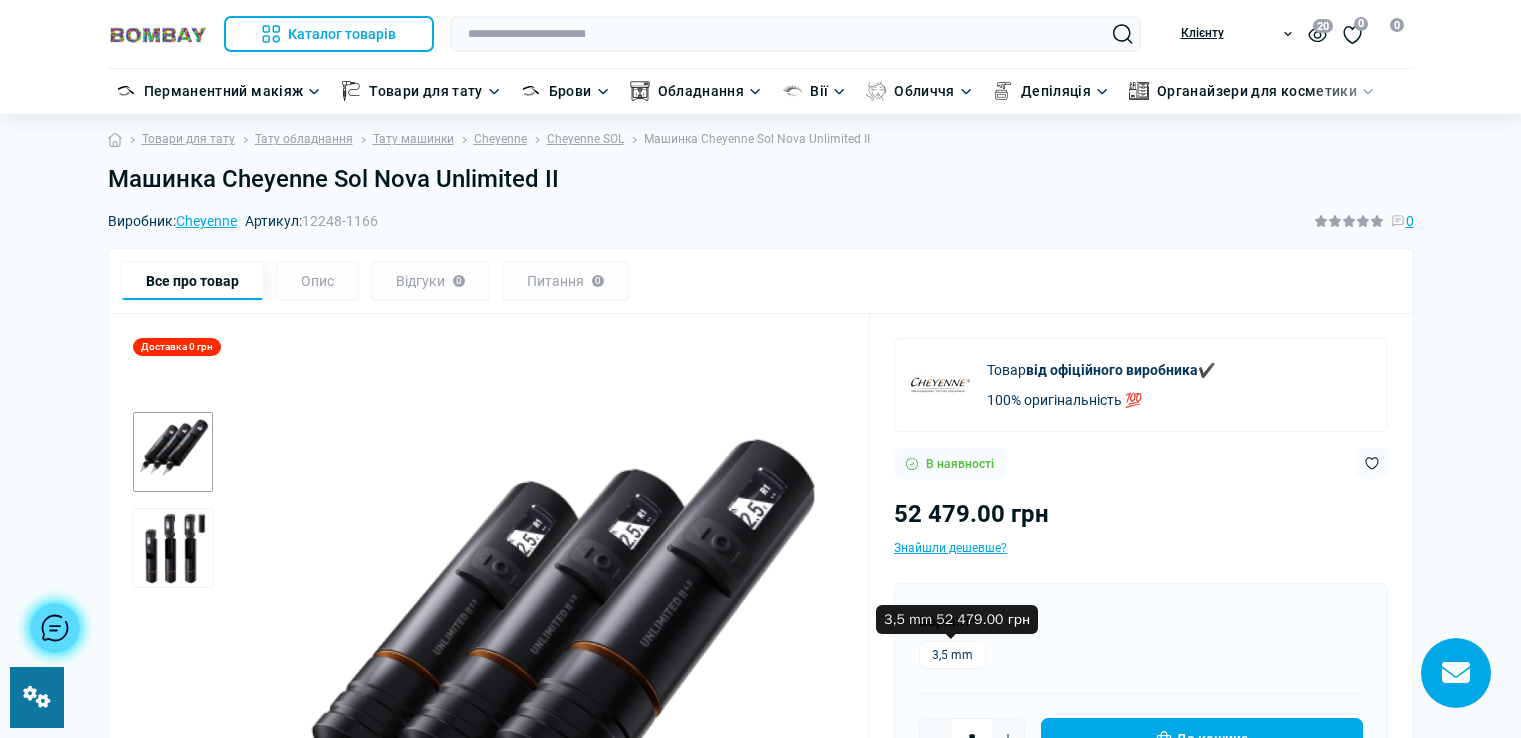 scroll, scrollTop: 200, scrollLeft: 0, axis: vertical 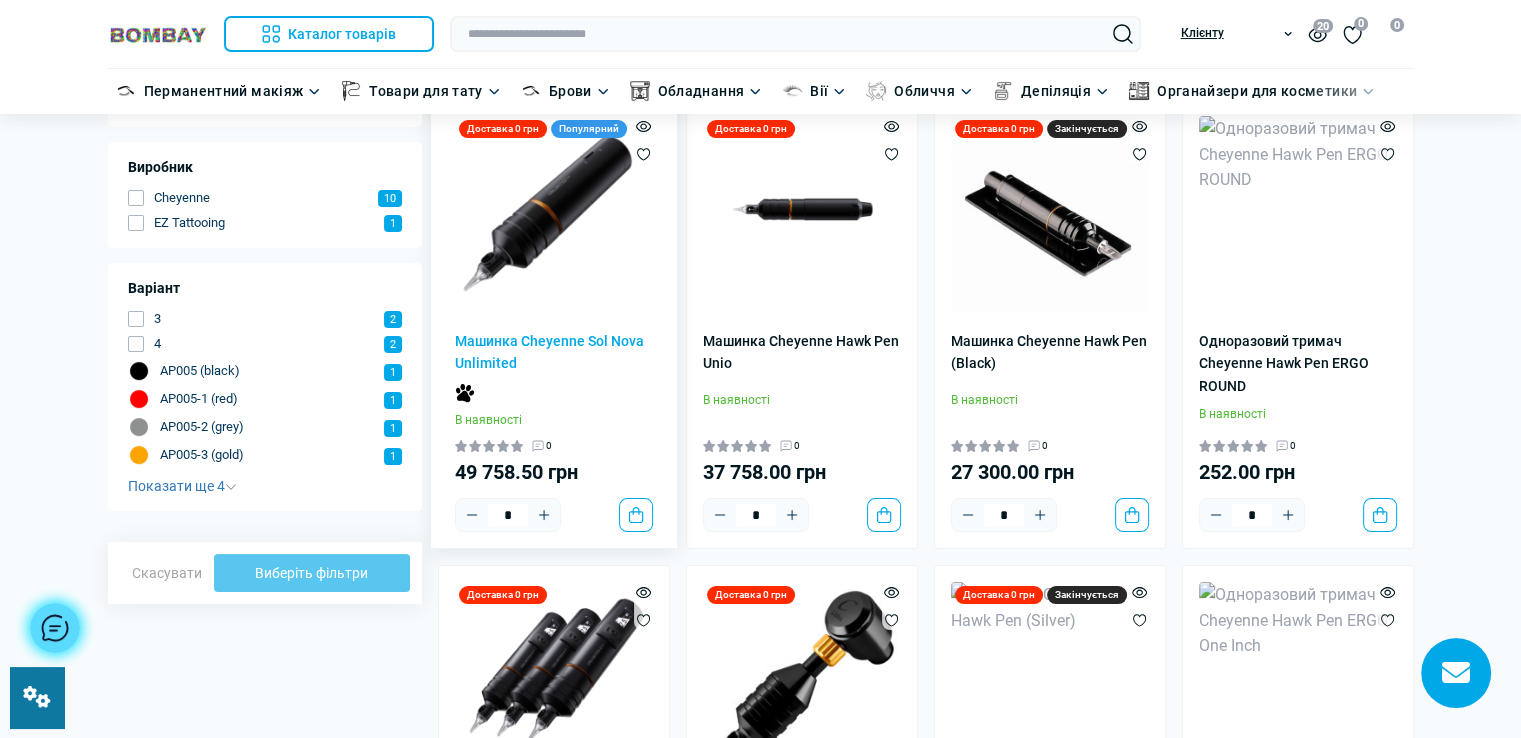 click at bounding box center [554, 215] 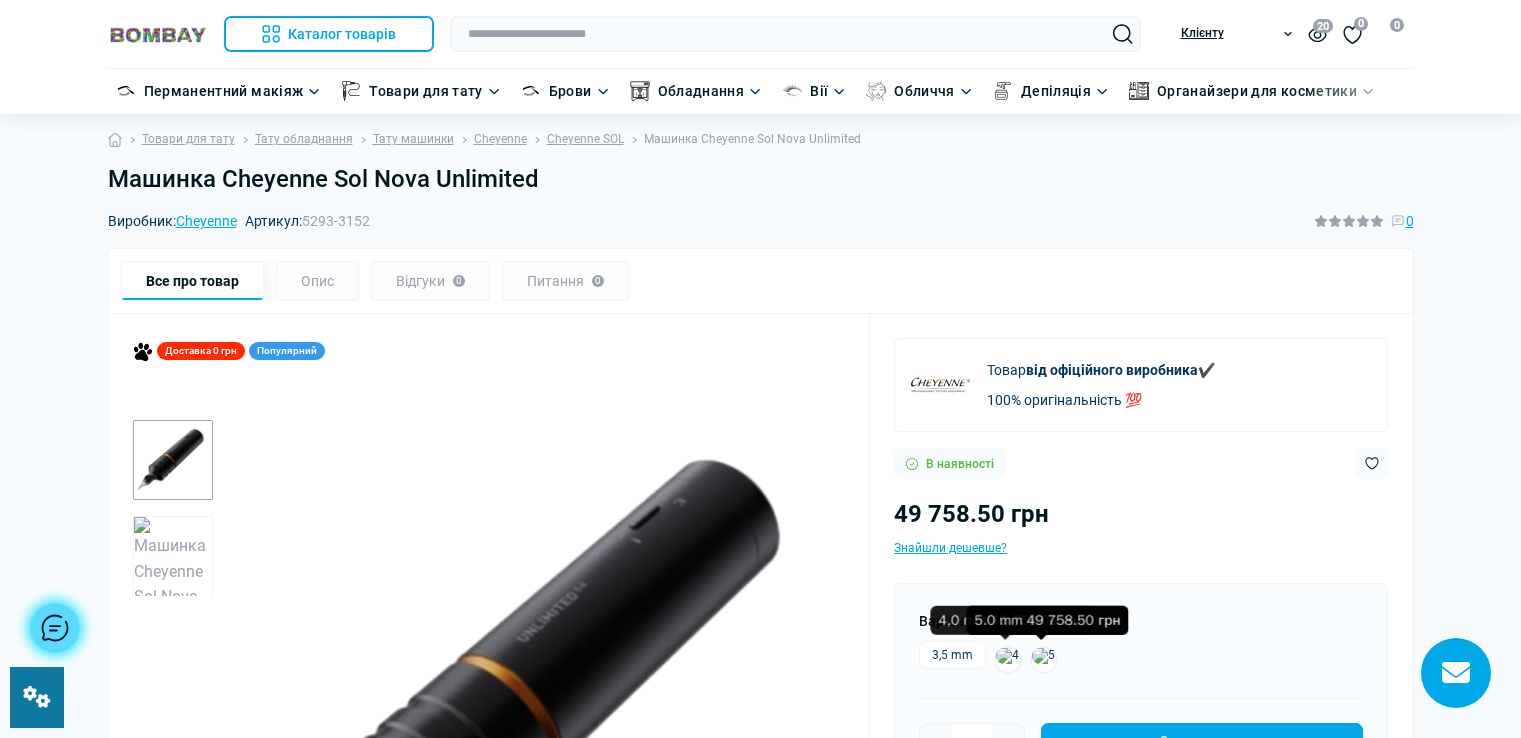 scroll, scrollTop: 0, scrollLeft: 0, axis: both 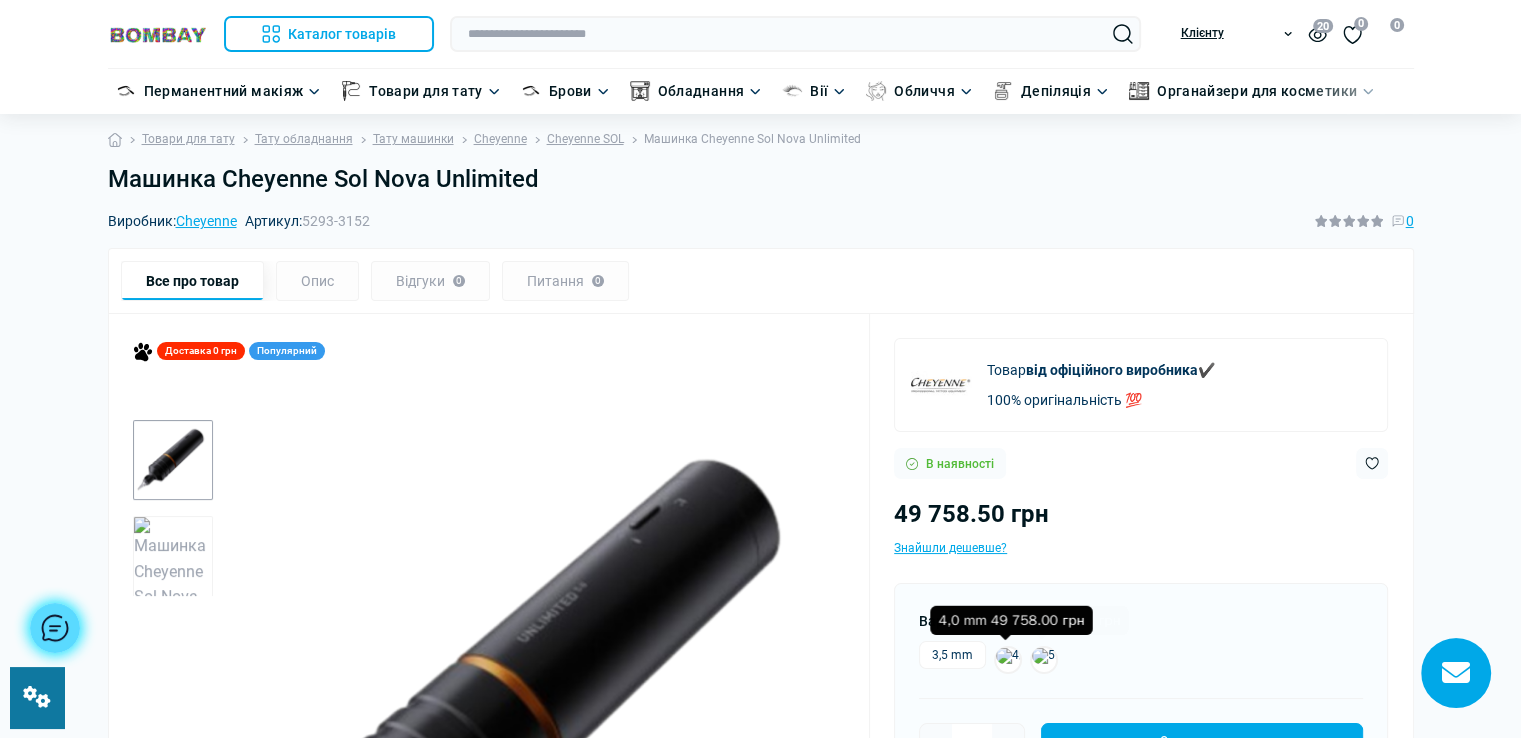 click at bounding box center [1008, 660] 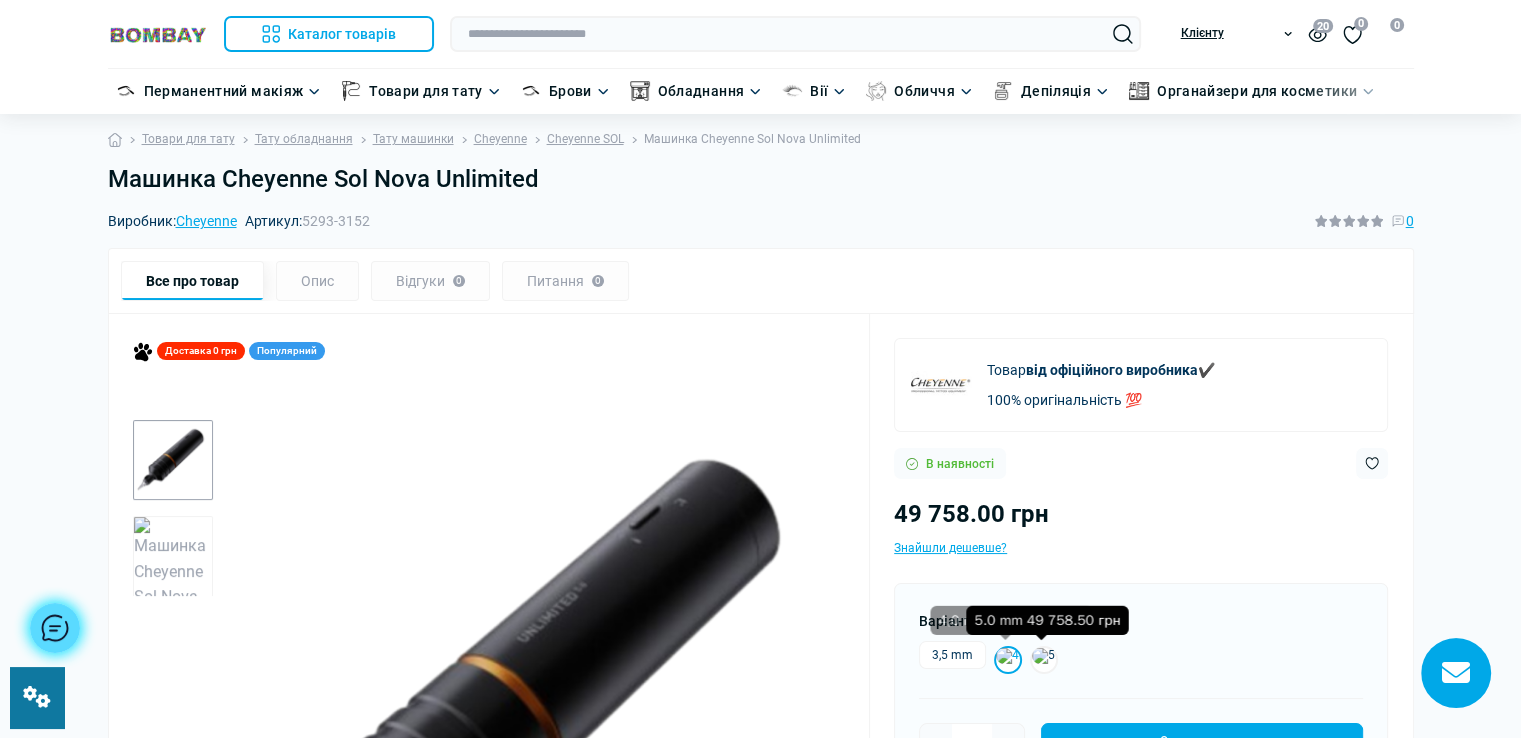 click at bounding box center [1044, 660] 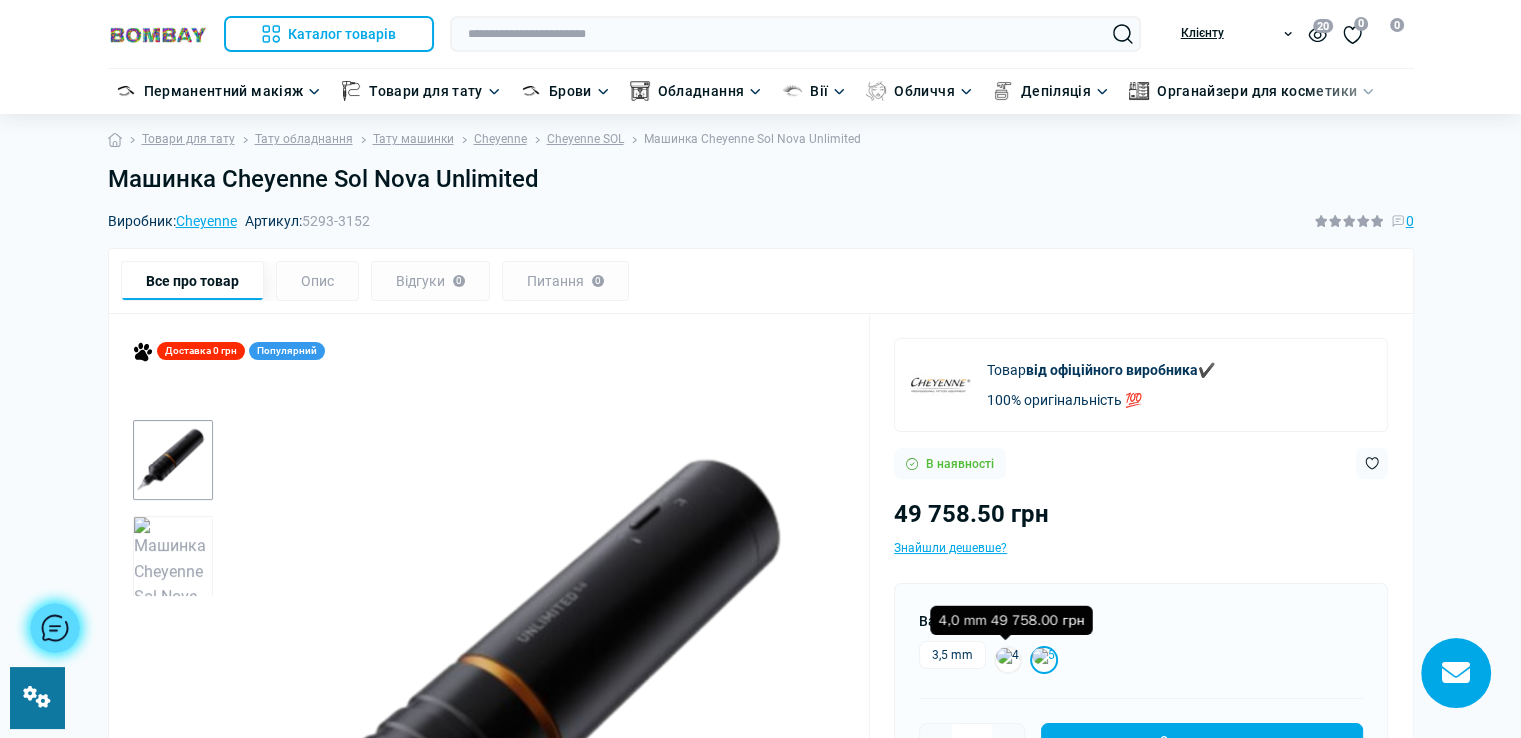 click at bounding box center [1008, 660] 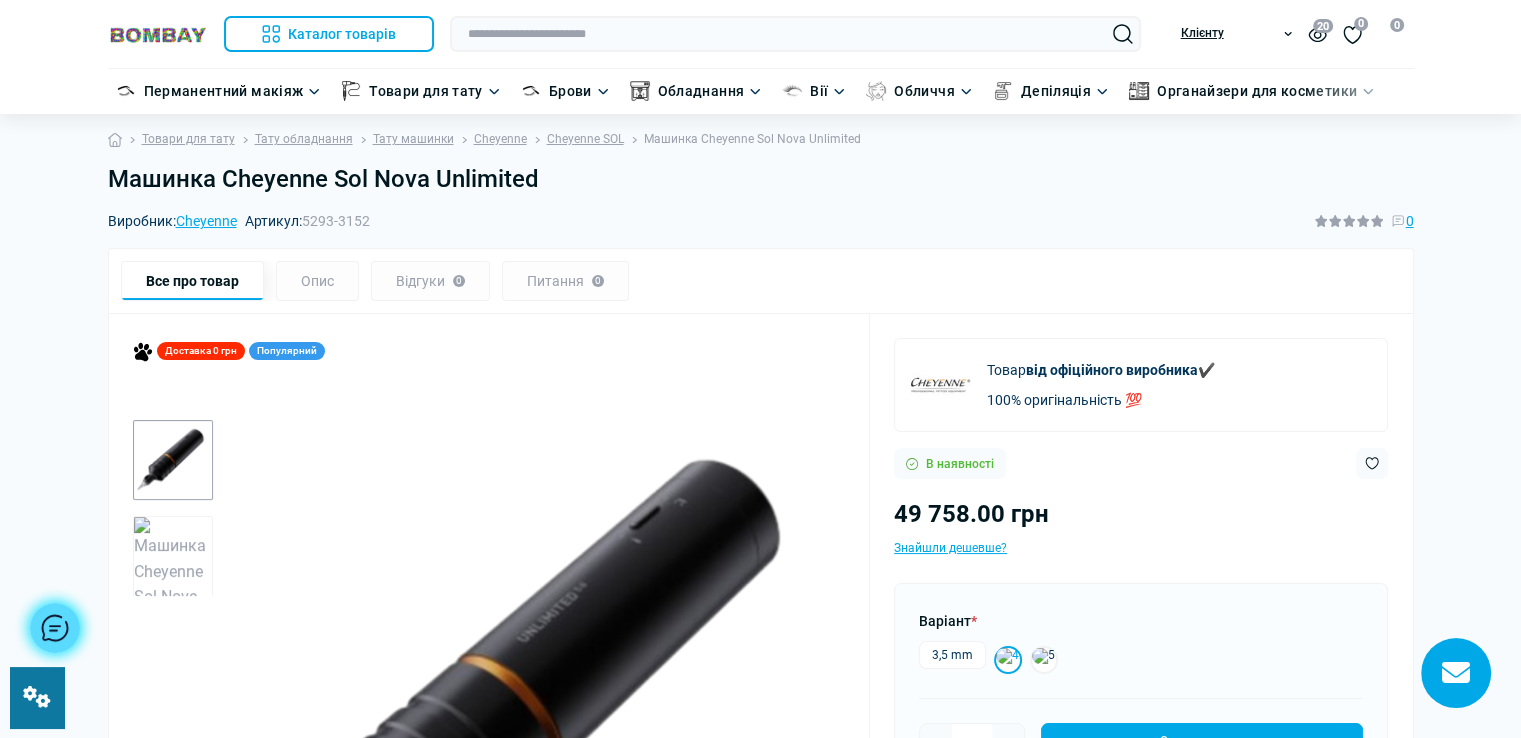 click on "Машинка Cheyenne Sol Nova Unlimited" at bounding box center [761, 179] 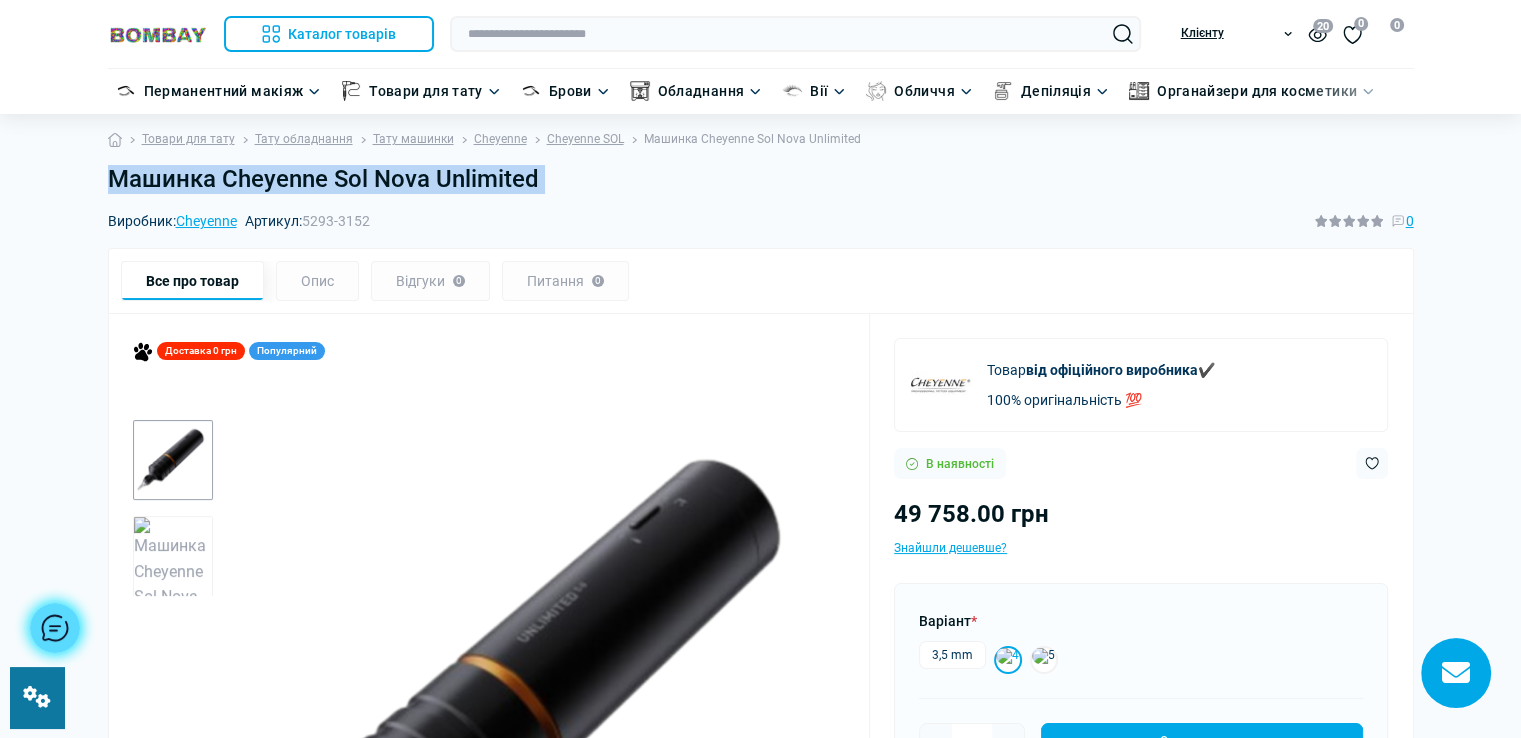 click on "Машинка Cheyenne Sol Nova Unlimited" at bounding box center (761, 179) 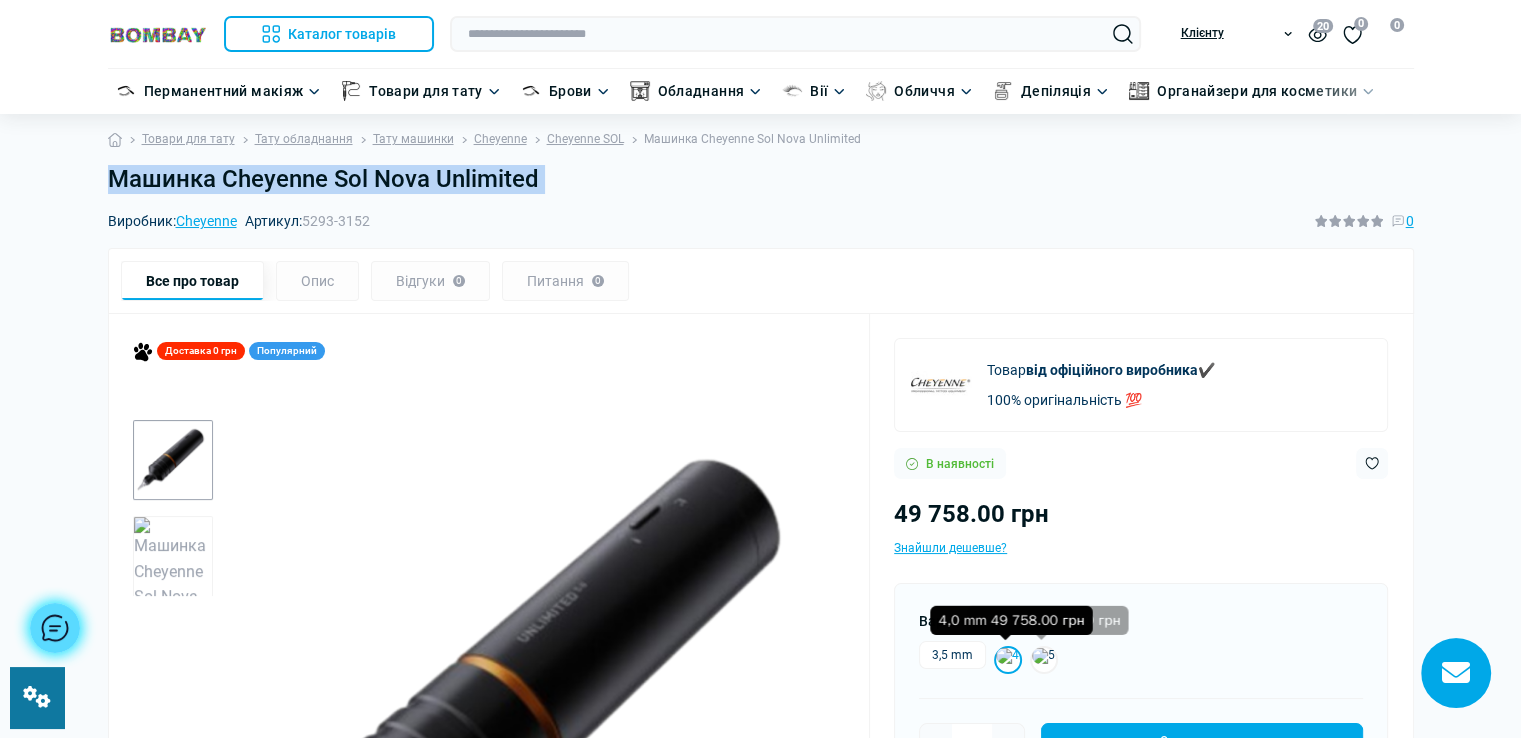 click at bounding box center (1008, 660) 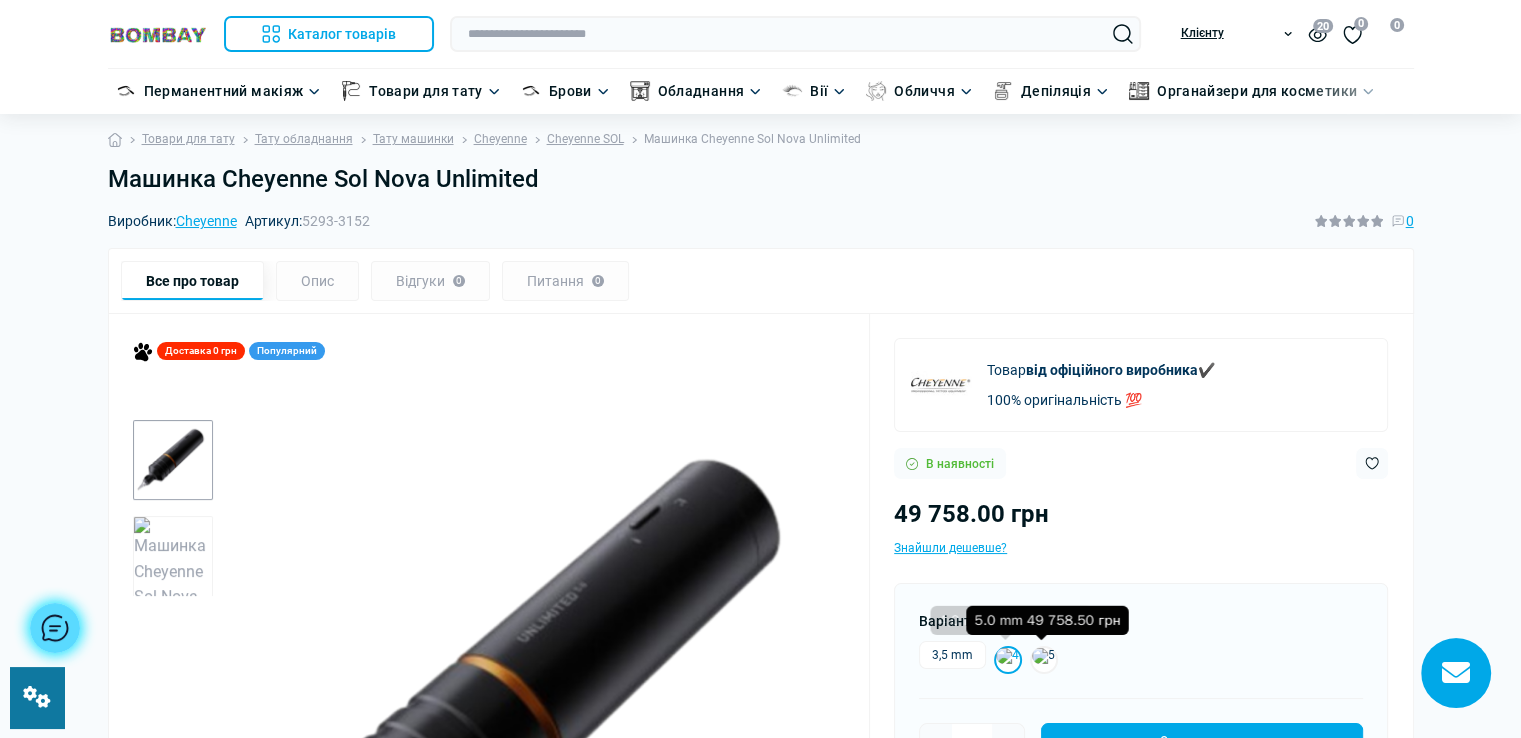 click at bounding box center (1044, 660) 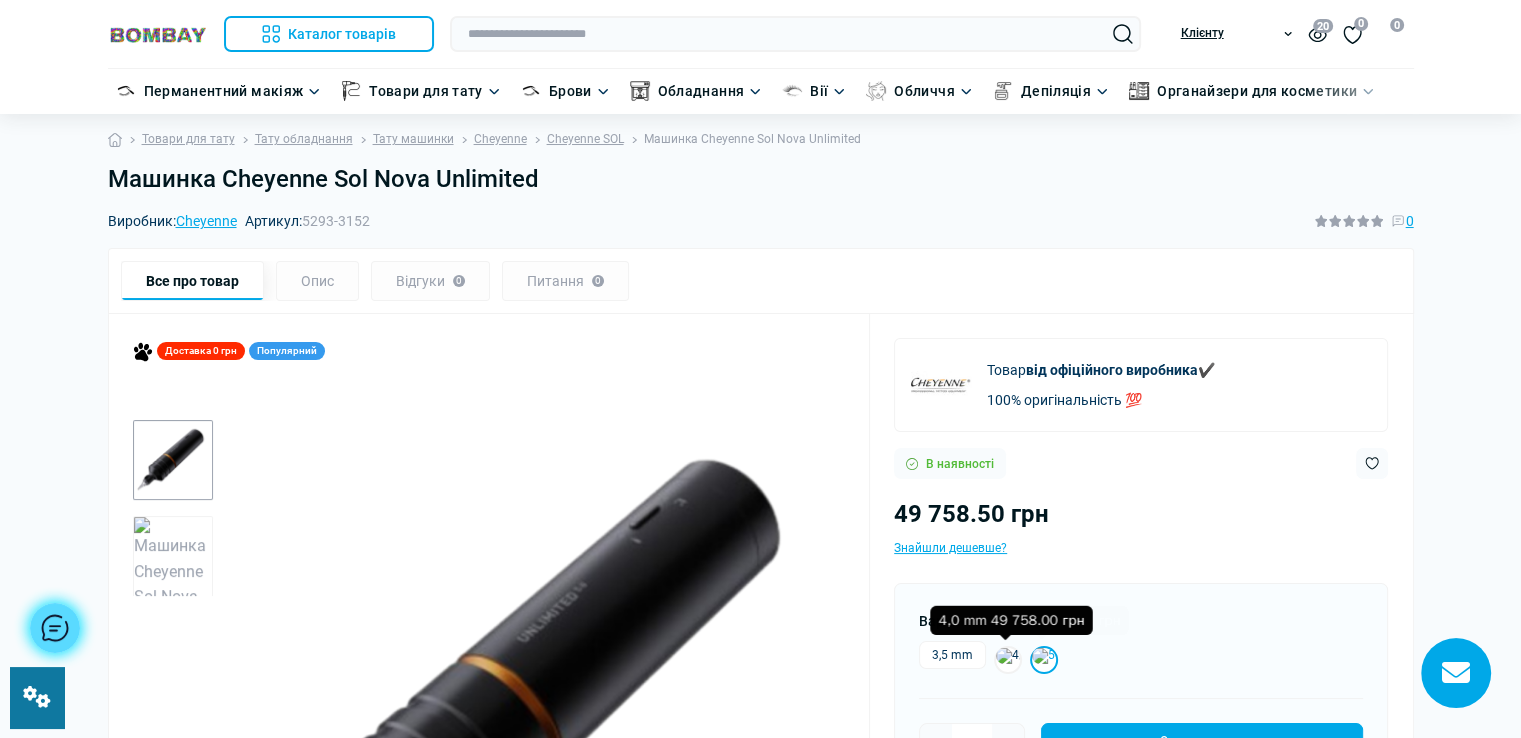 click at bounding box center [1008, 660] 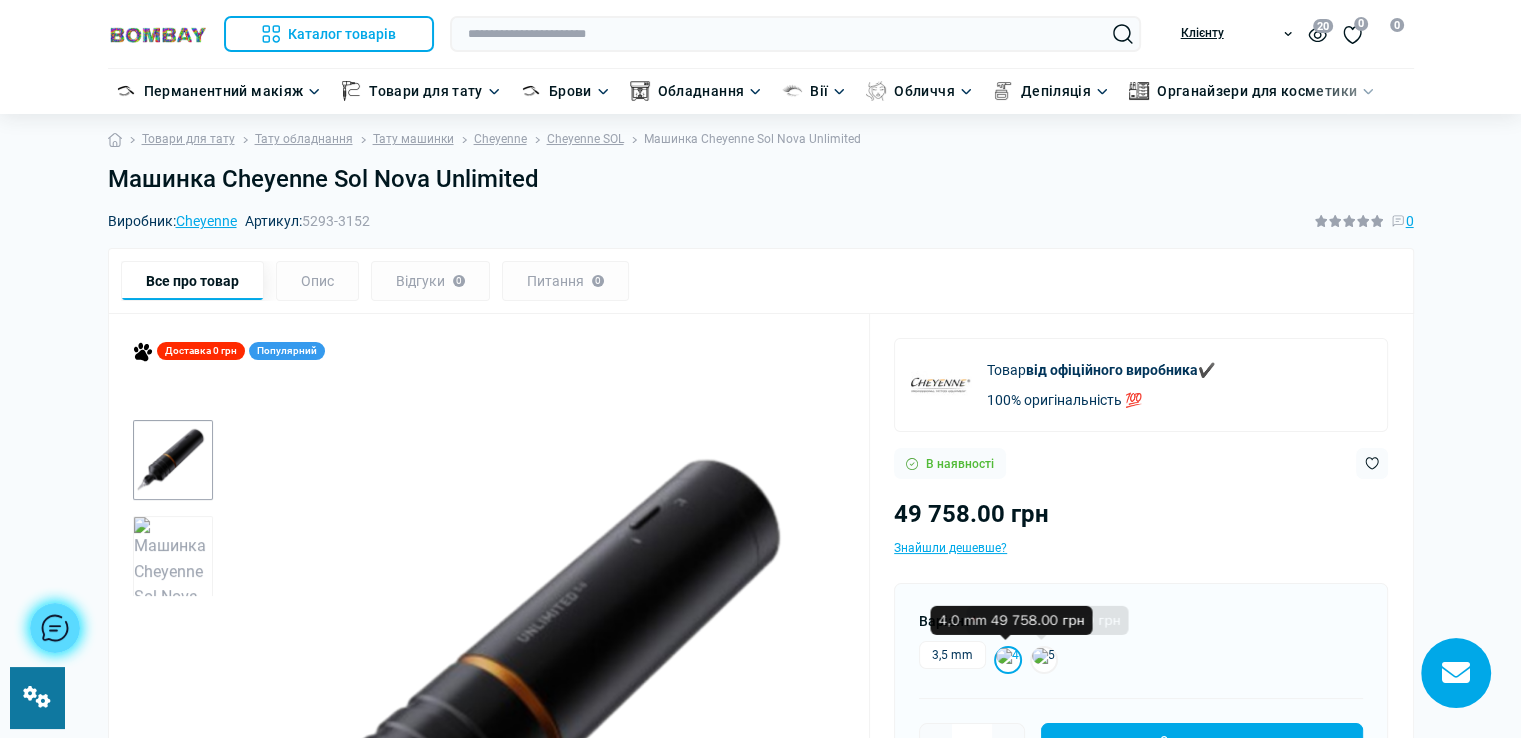 click at bounding box center (1008, 660) 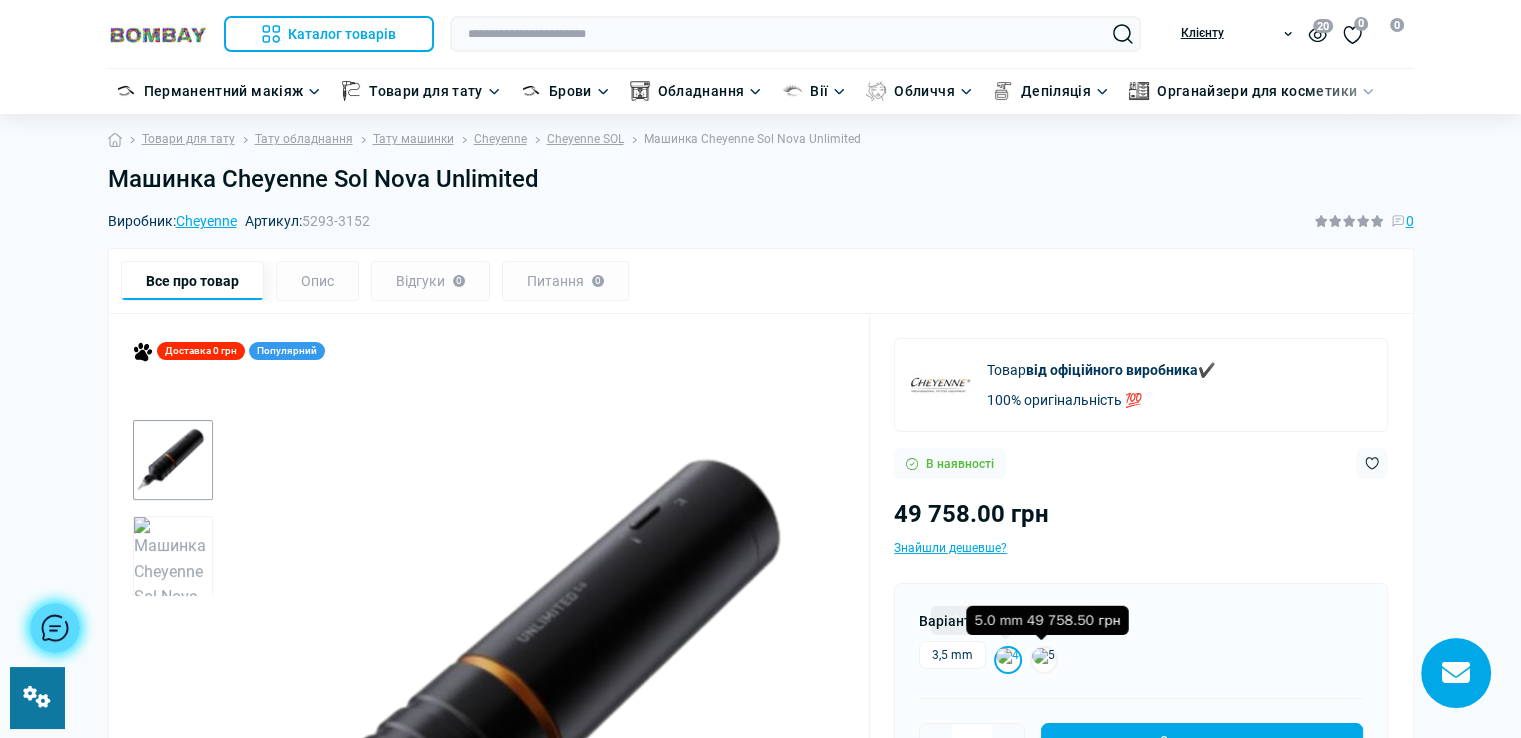 click at bounding box center (1044, 660) 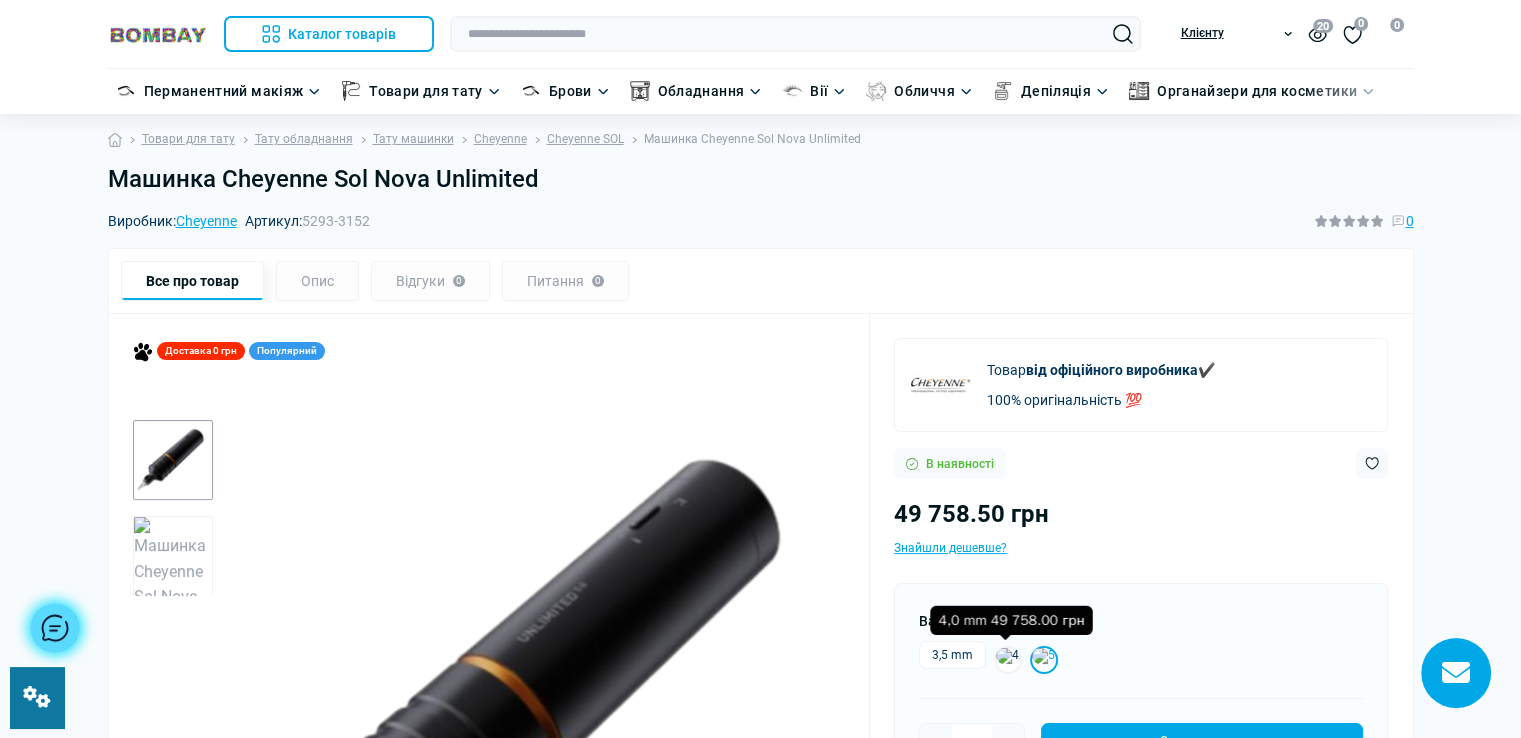 click at bounding box center (1008, 660) 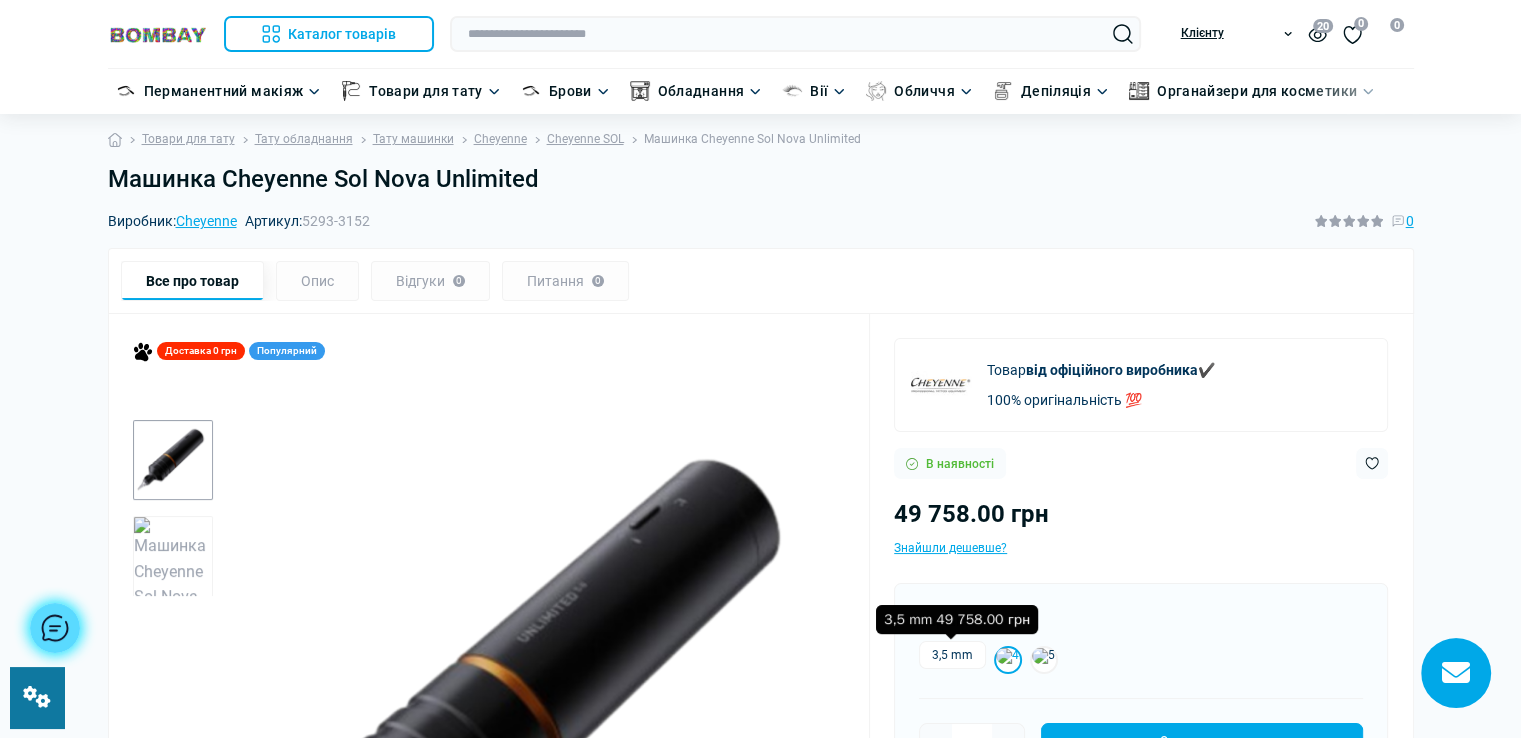 click on "3,5 mm" at bounding box center [952, 655] 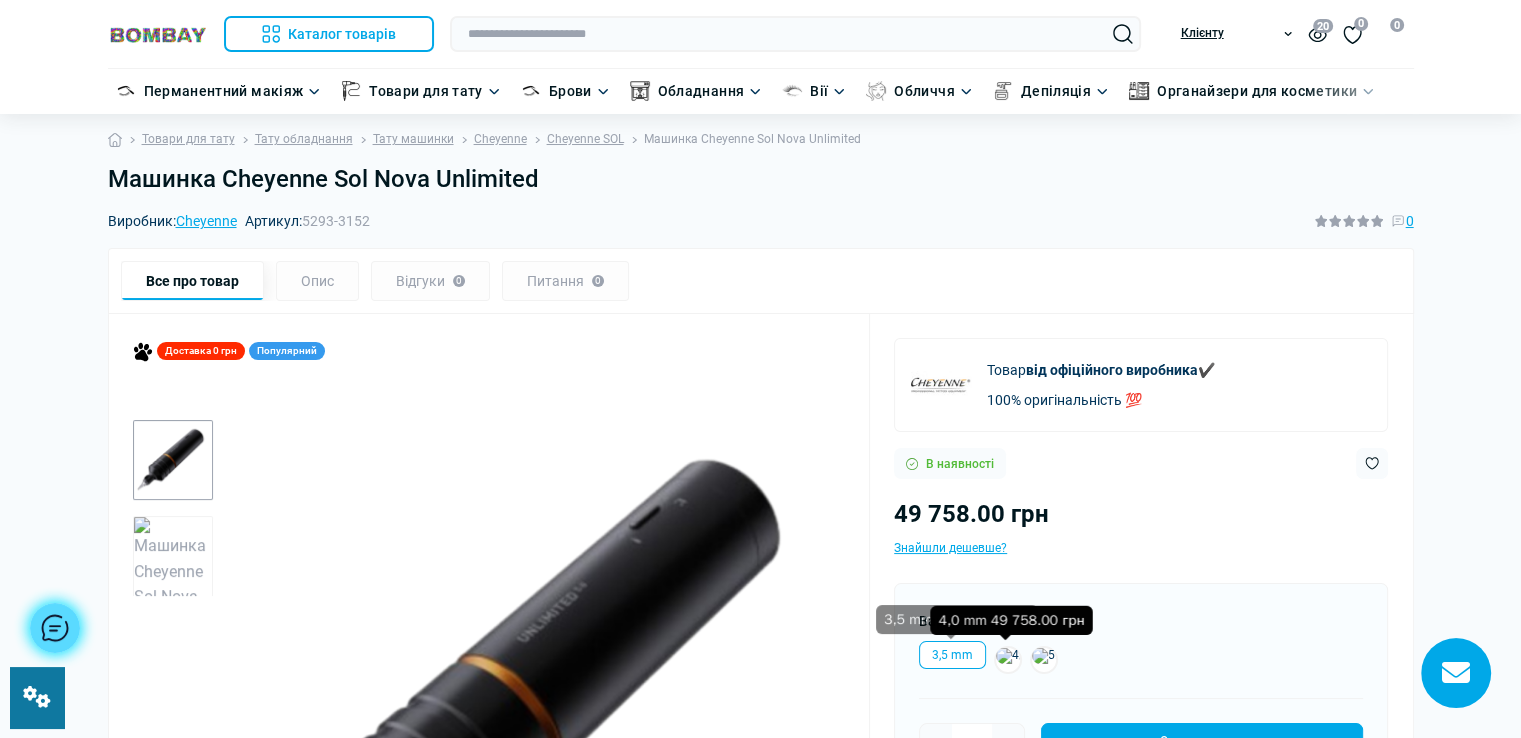 click at bounding box center [1008, 660] 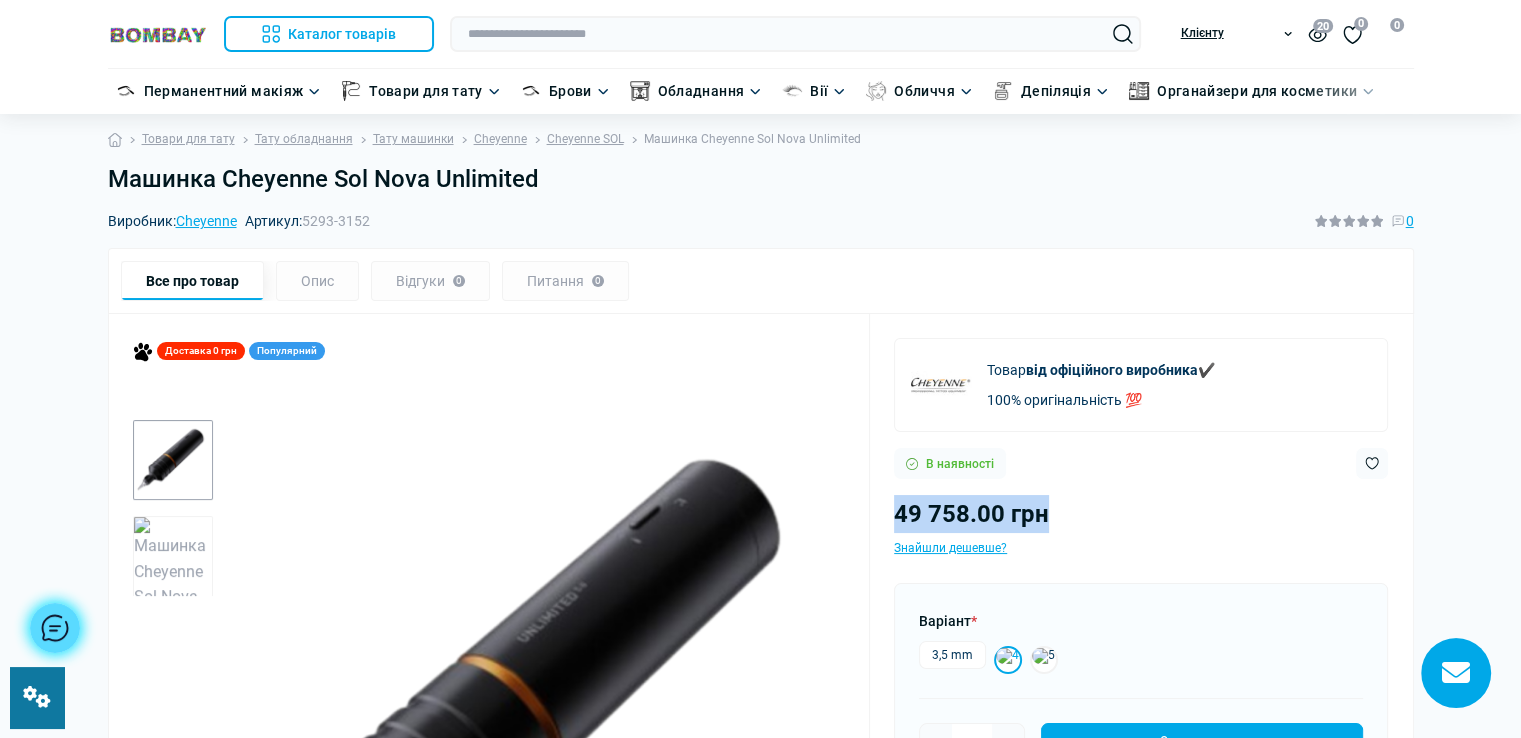 drag, startPoint x: 899, startPoint y: 512, endPoint x: 1051, endPoint y: 510, distance: 152.01315 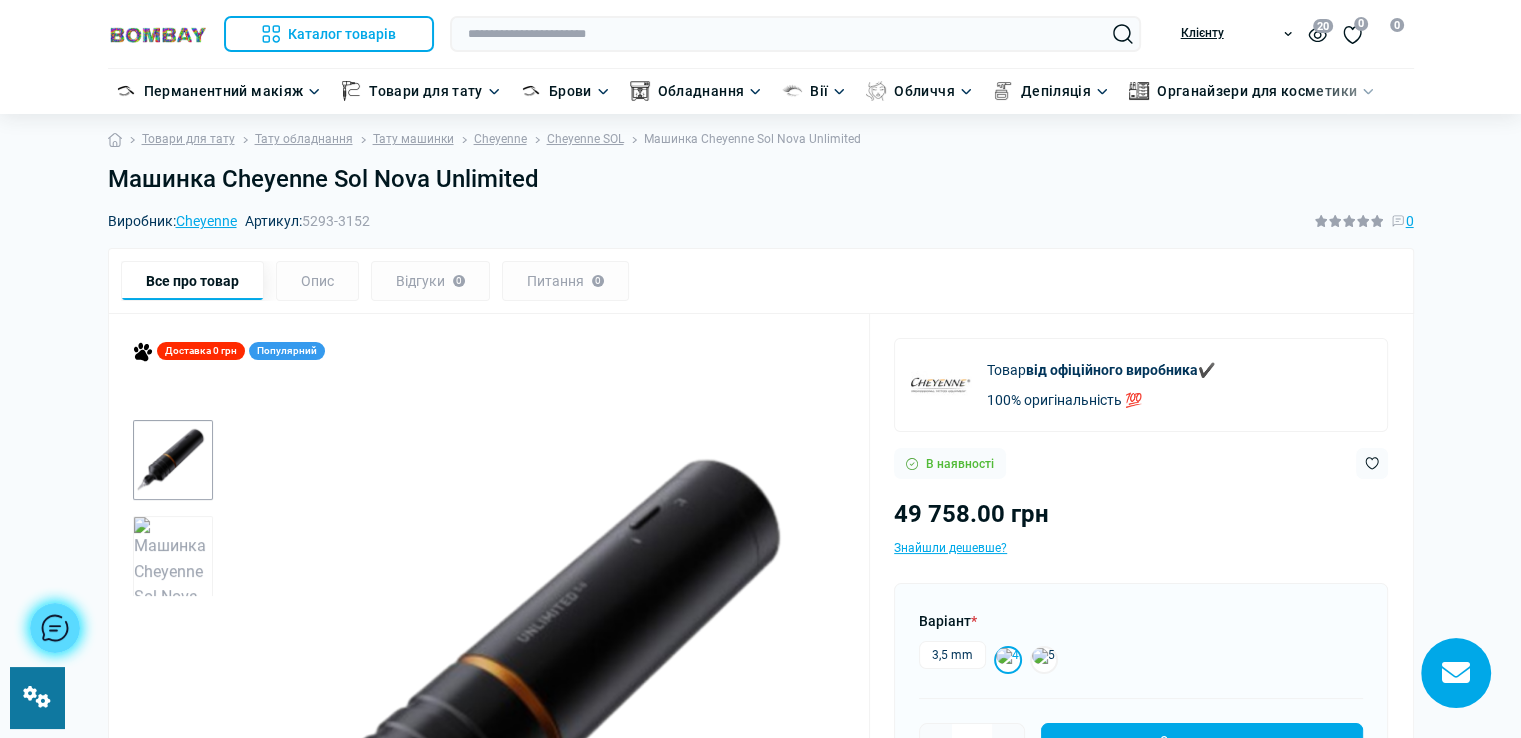 click on "Машинка Cheyenne Sol Nova Unlimited" at bounding box center [761, 179] 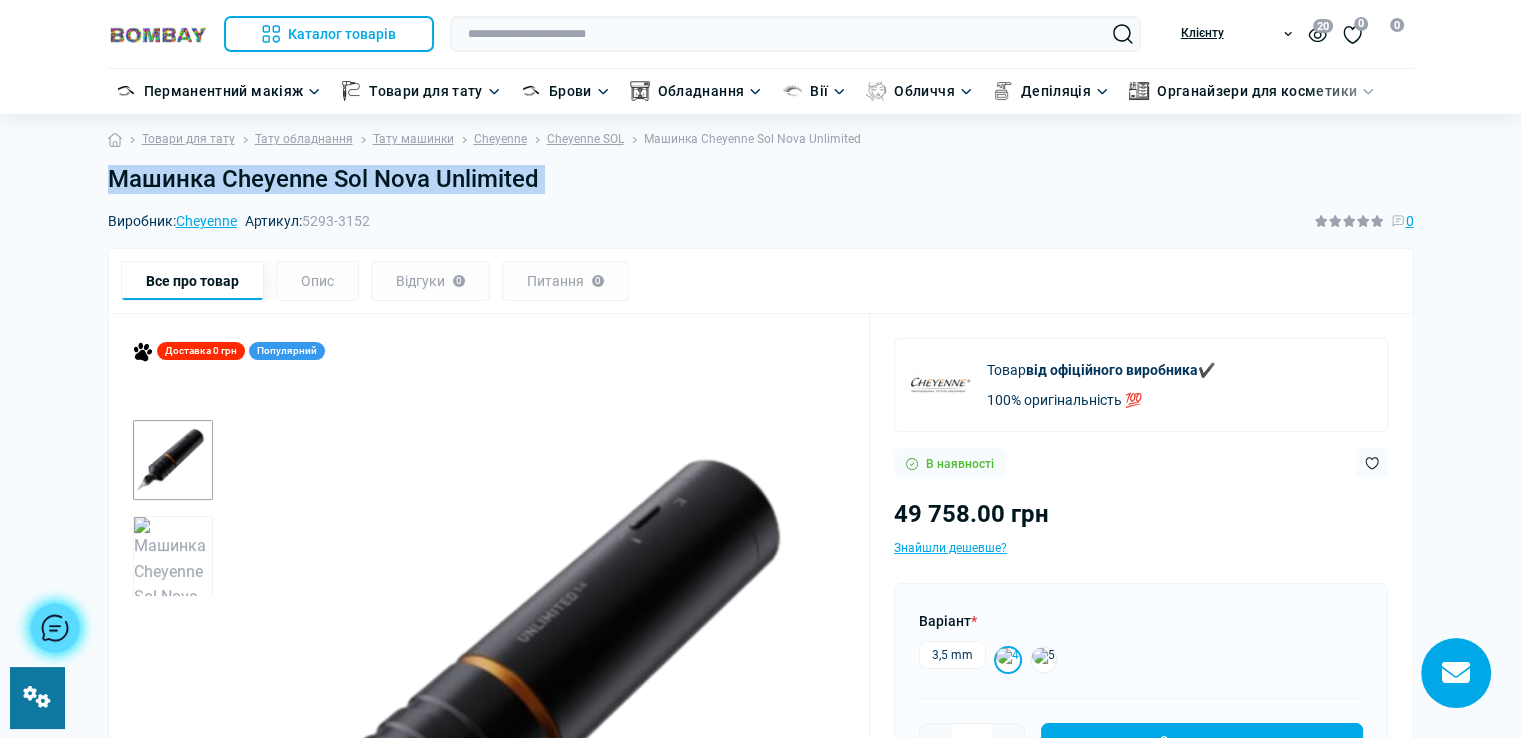 click on "Машинка Cheyenne Sol Nova Unlimited" at bounding box center [761, 179] 